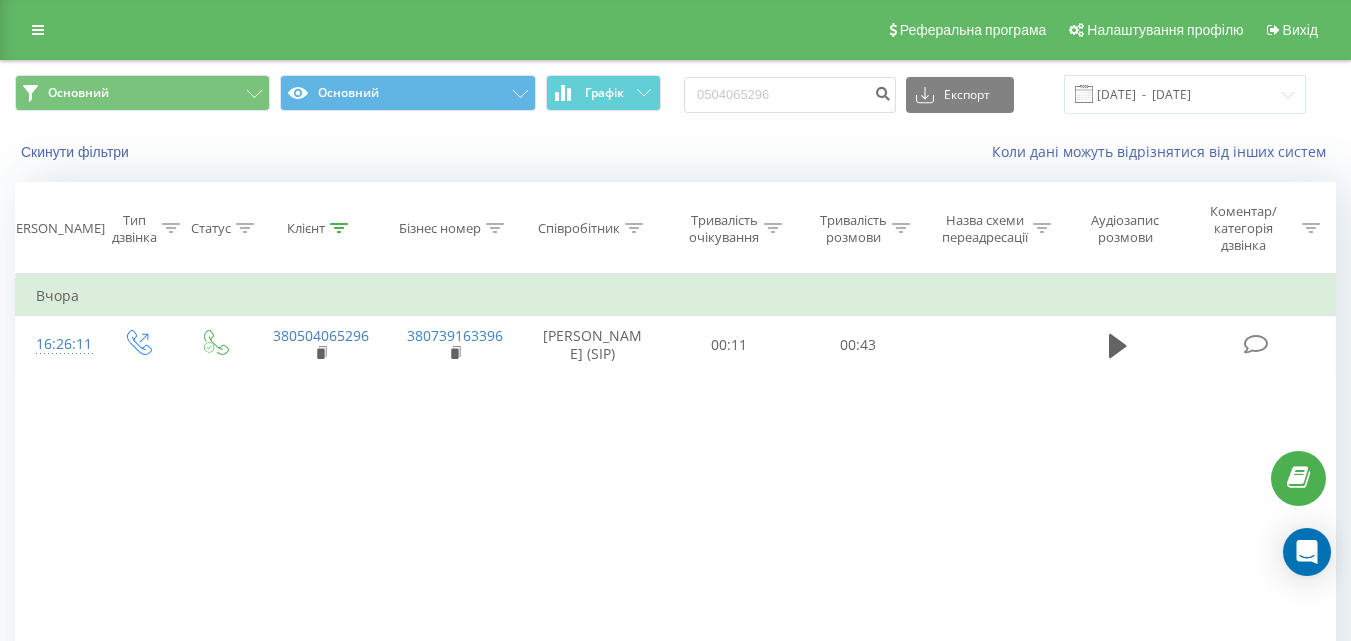 scroll, scrollTop: 0, scrollLeft: 0, axis: both 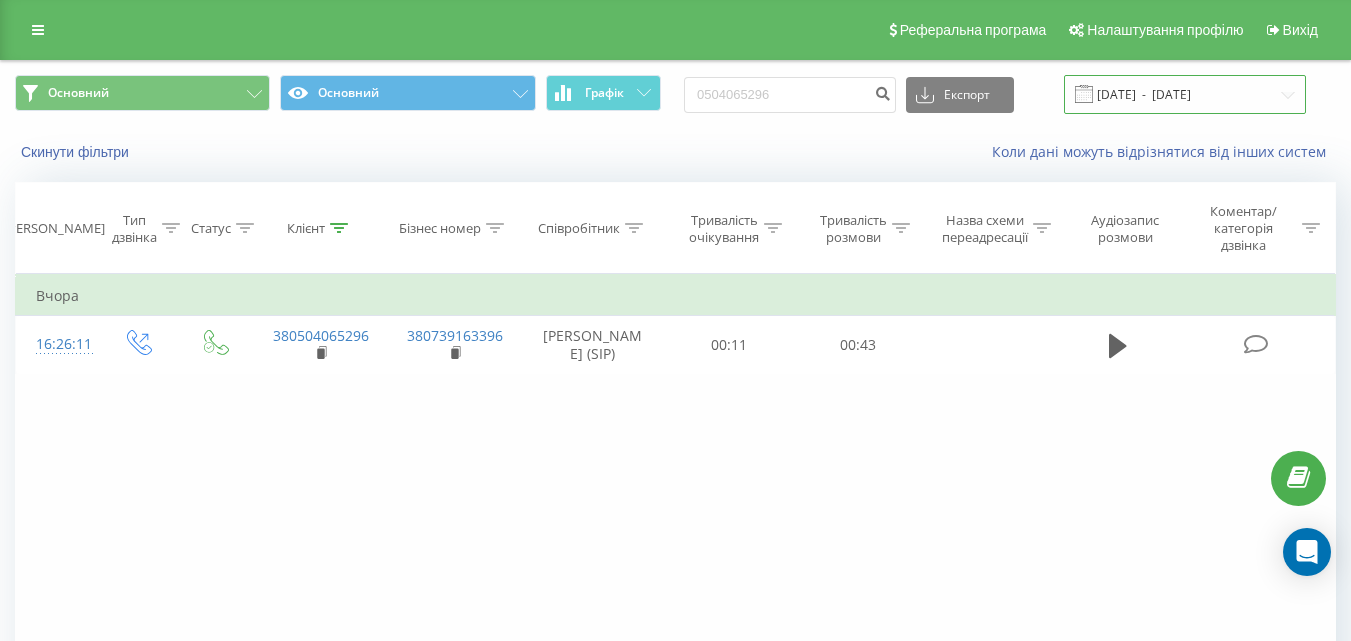 click on "[DATE]  -  [DATE]" at bounding box center (1185, 94) 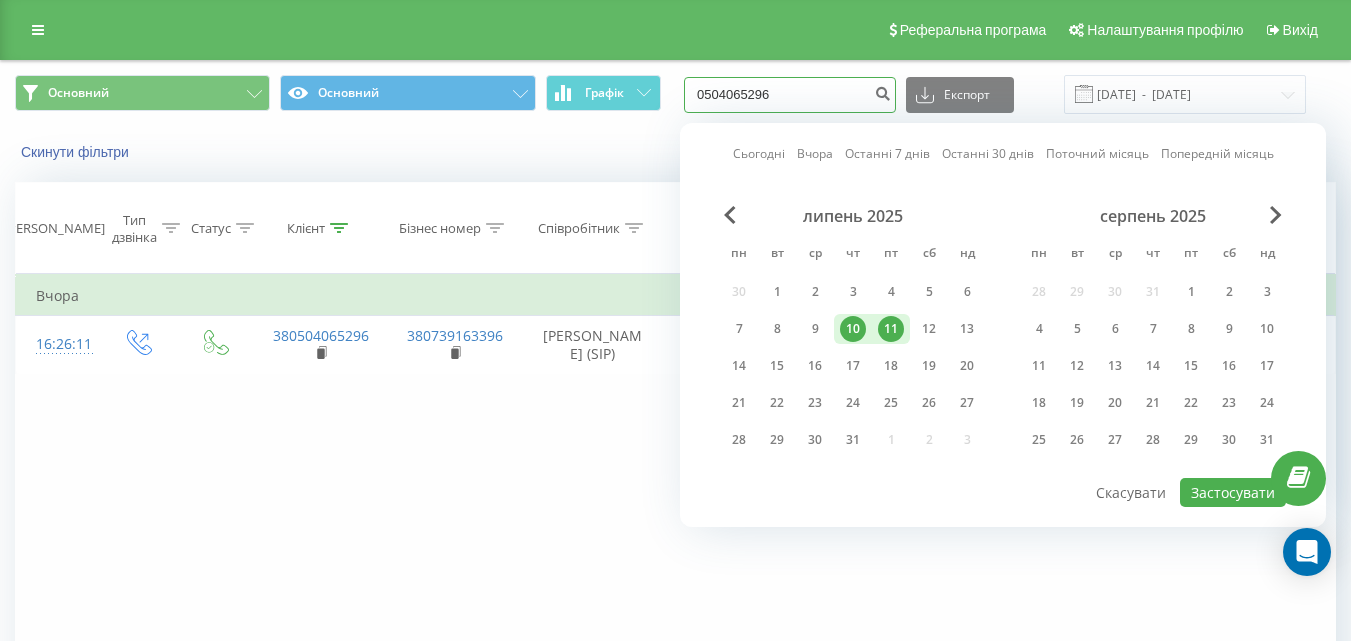 click on "0504065296" at bounding box center [790, 95] 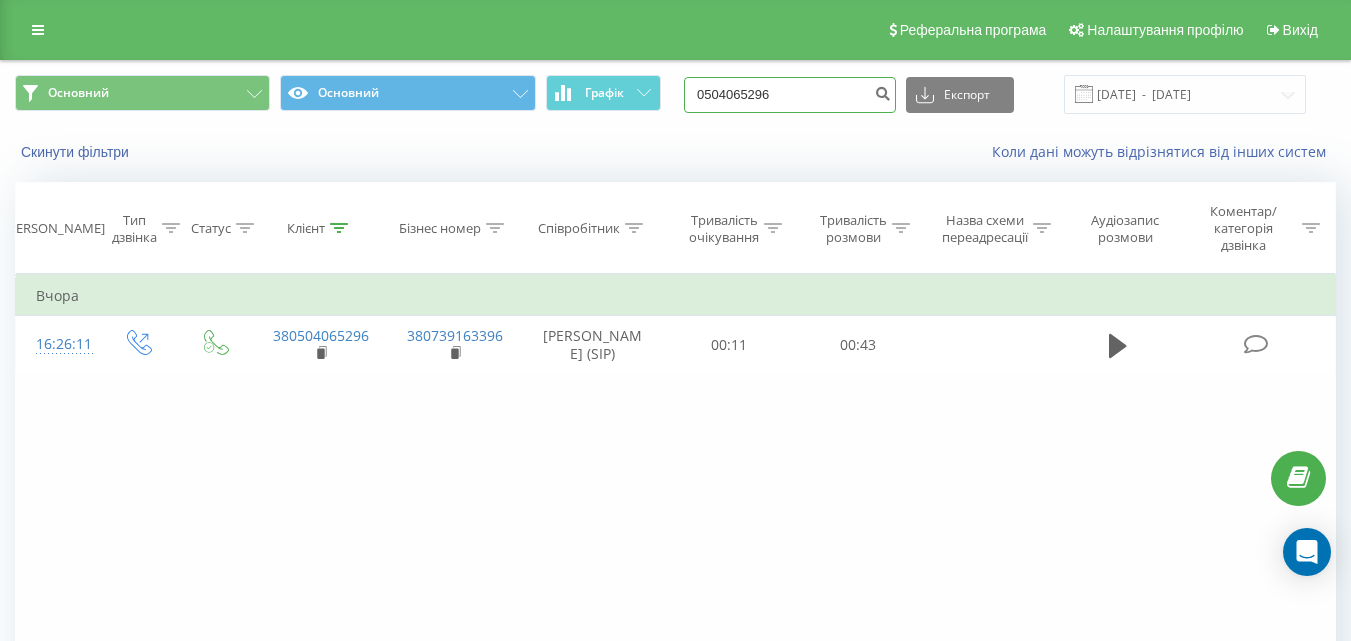 drag, startPoint x: 849, startPoint y: 105, endPoint x: 681, endPoint y: 105, distance: 168 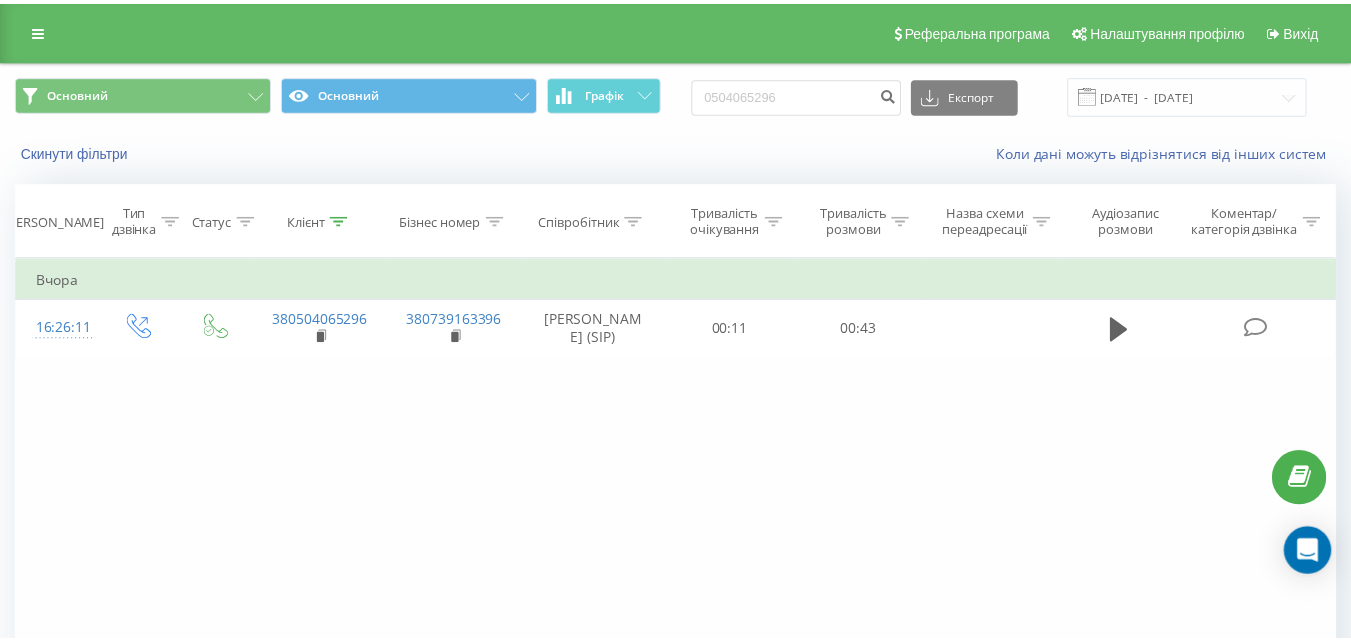 scroll, scrollTop: 0, scrollLeft: 0, axis: both 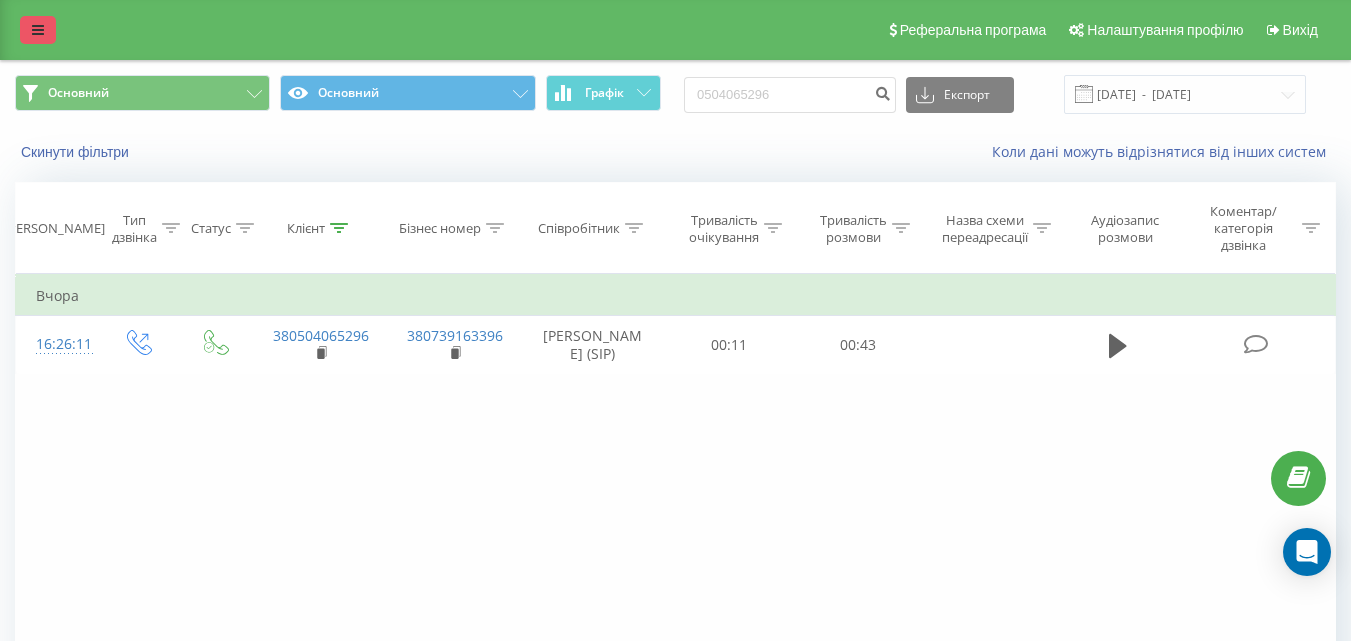 click at bounding box center [38, 30] 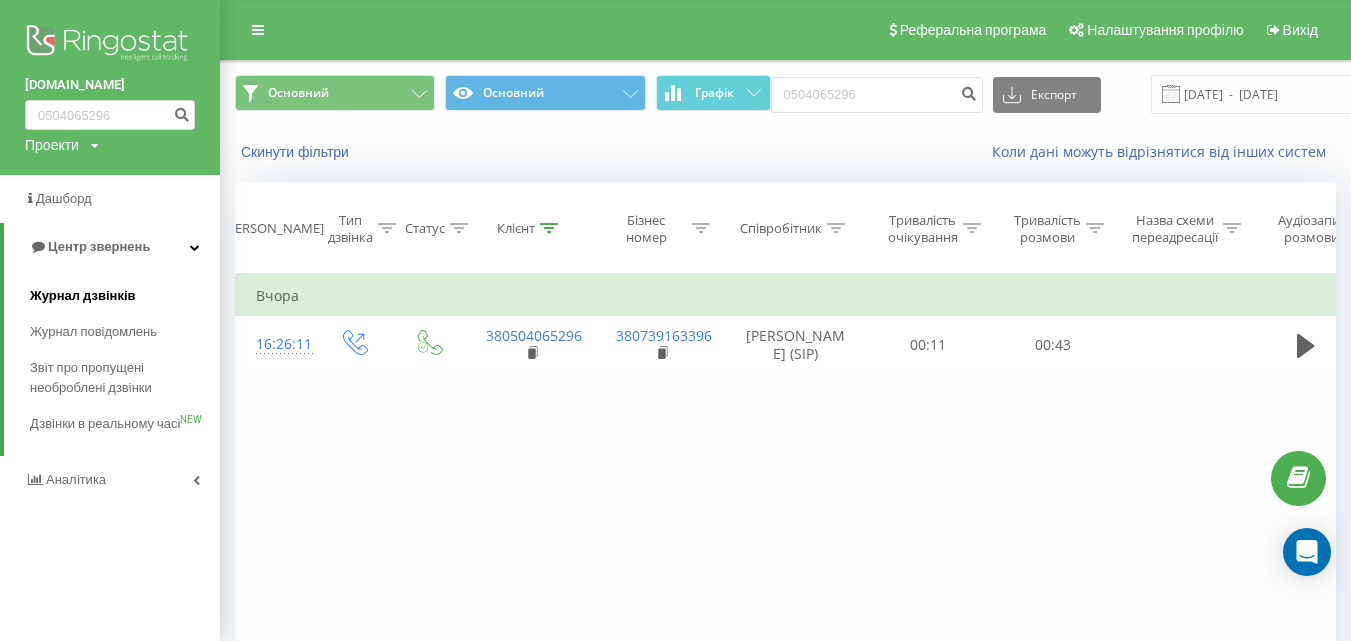 click on "Журнал дзвінків" at bounding box center (83, 296) 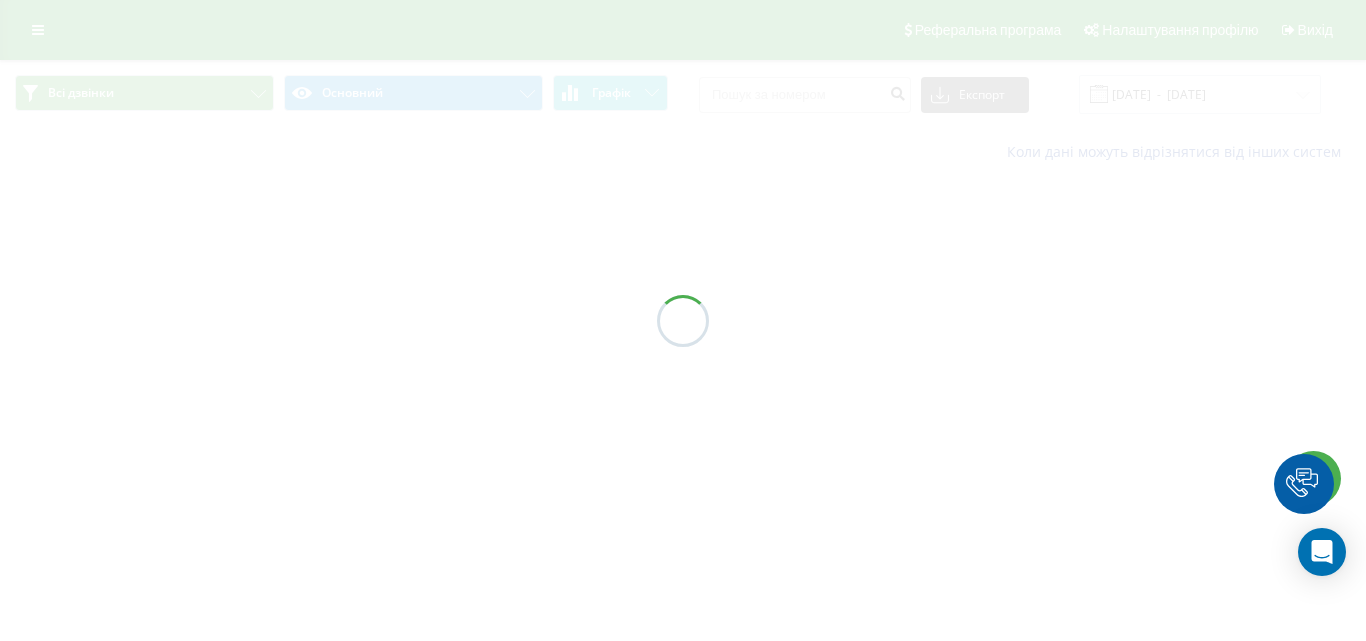 scroll, scrollTop: 0, scrollLeft: 0, axis: both 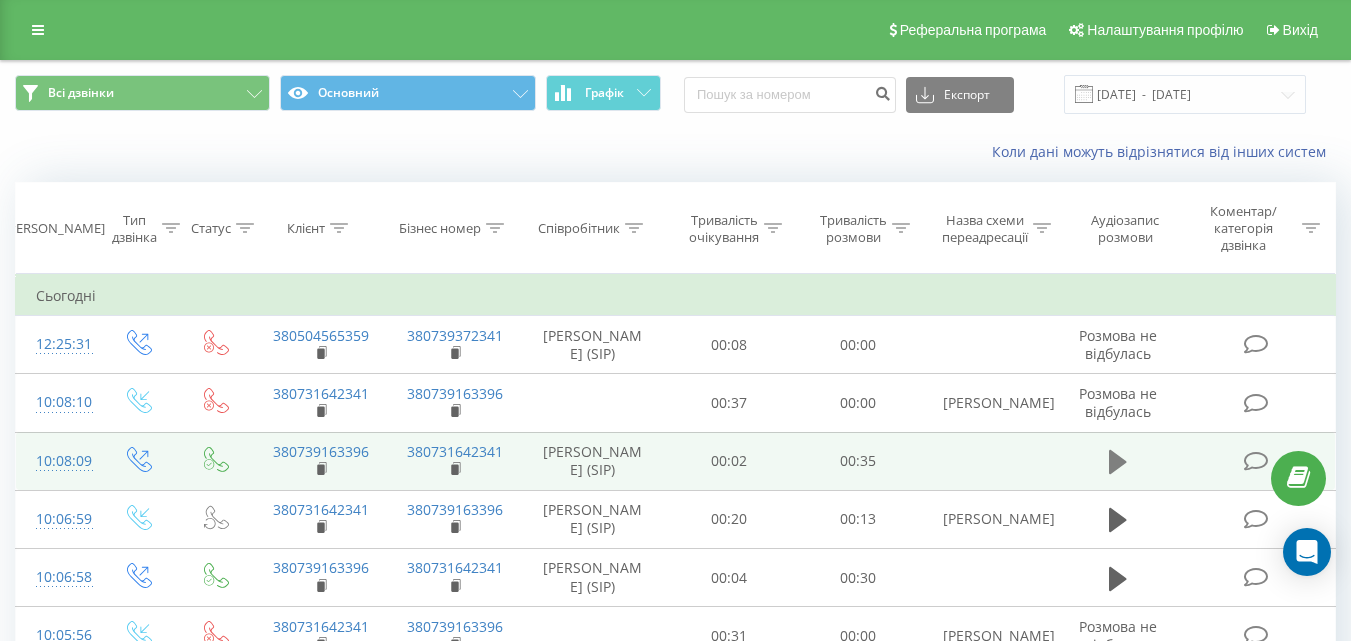 click at bounding box center (1118, 462) 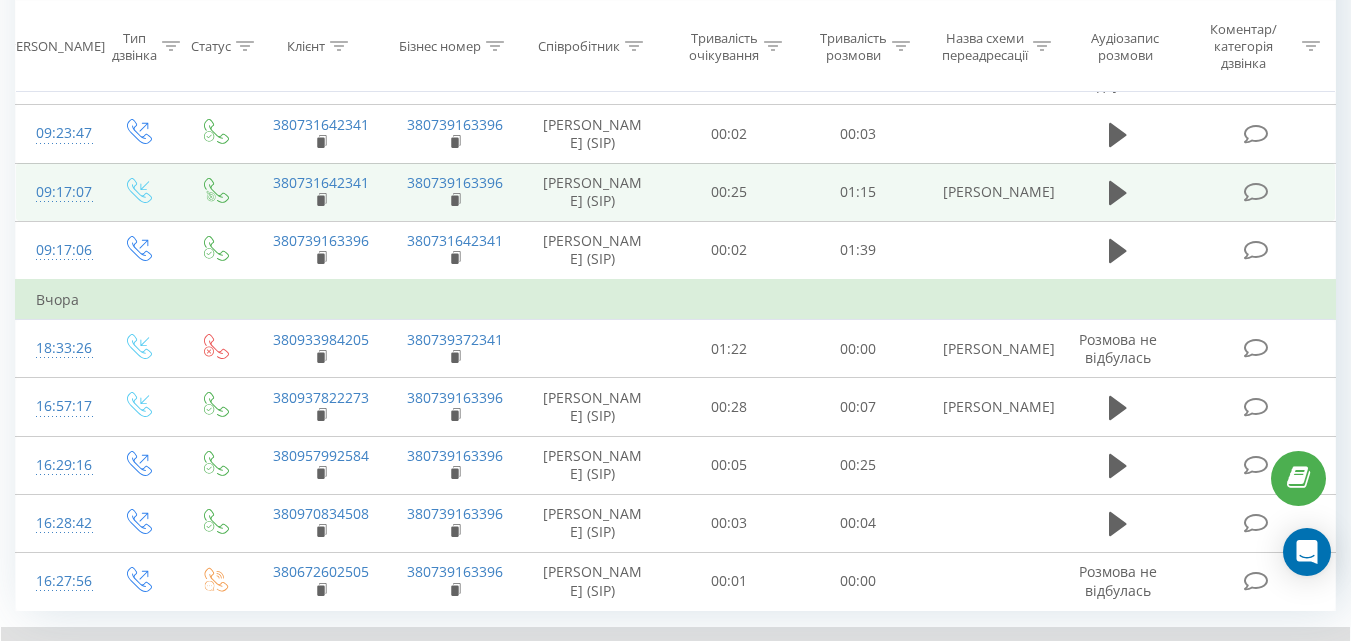 scroll, scrollTop: 1300, scrollLeft: 0, axis: vertical 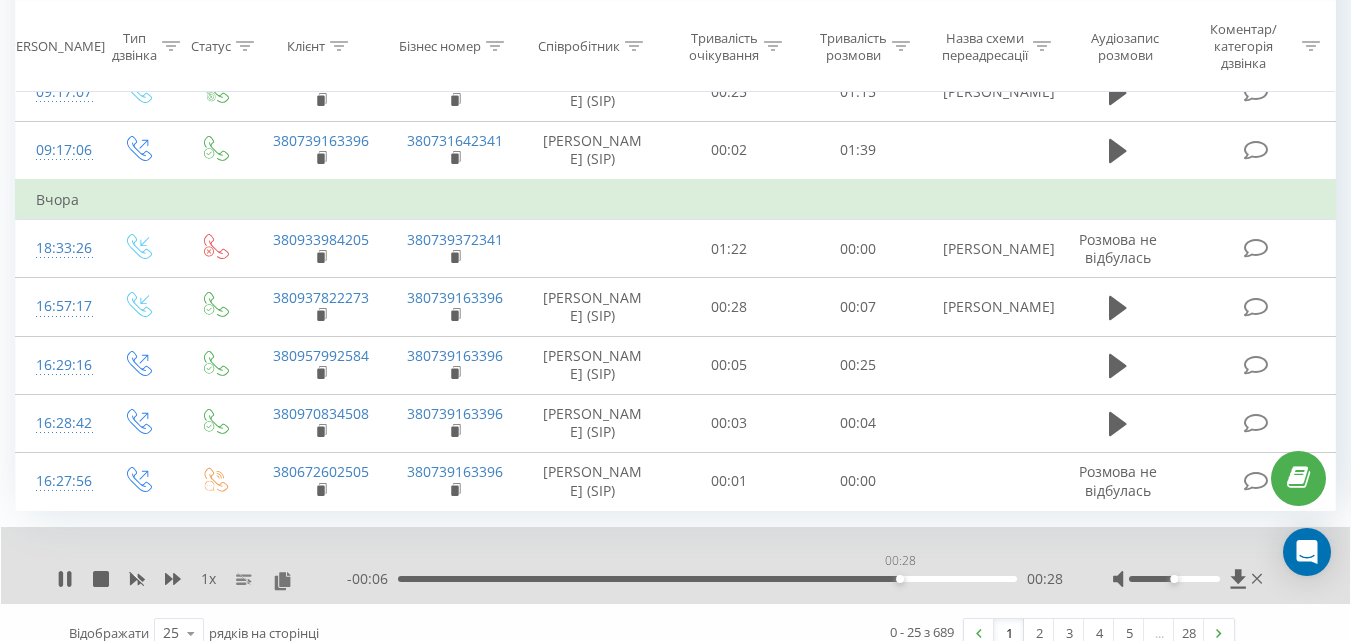 click on "00:28" at bounding box center (707, 579) 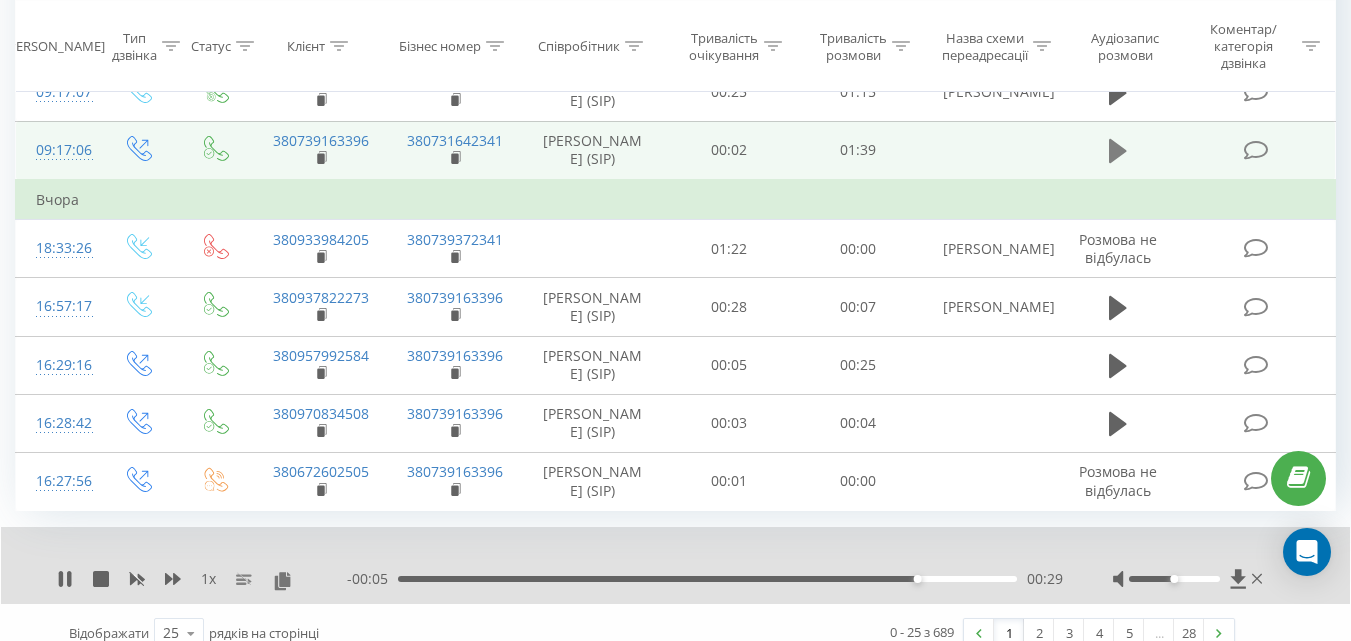 click 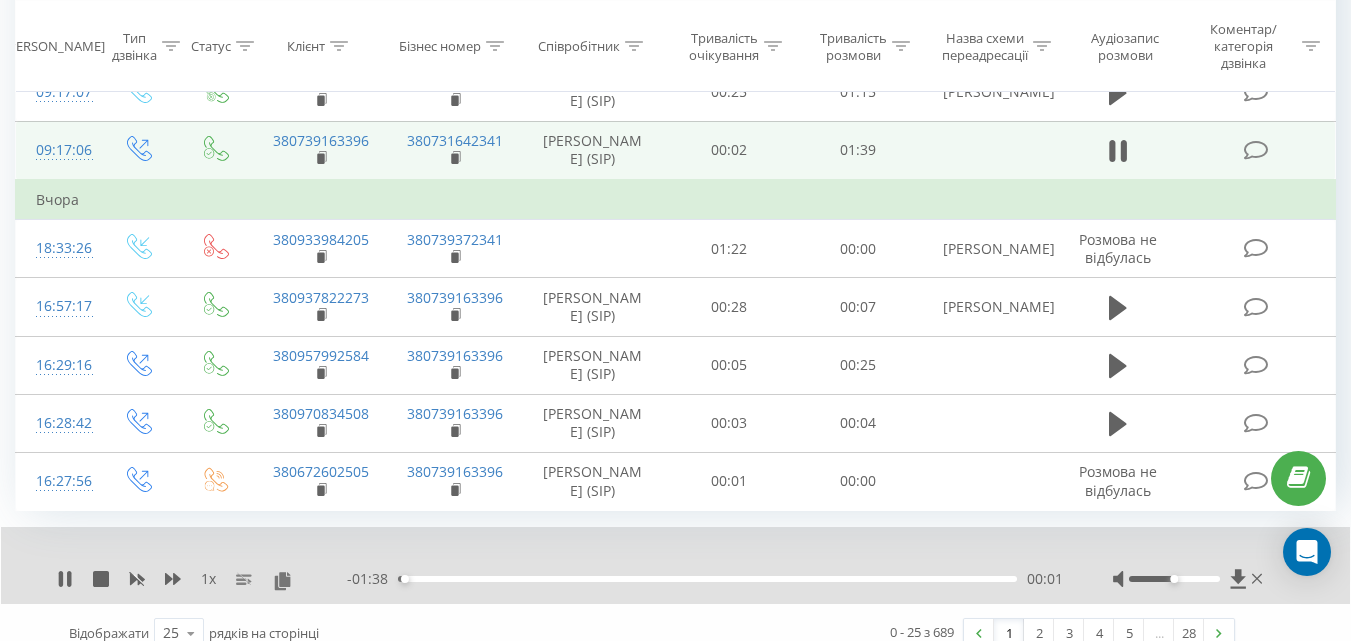 click on "00:01" at bounding box center [707, 579] 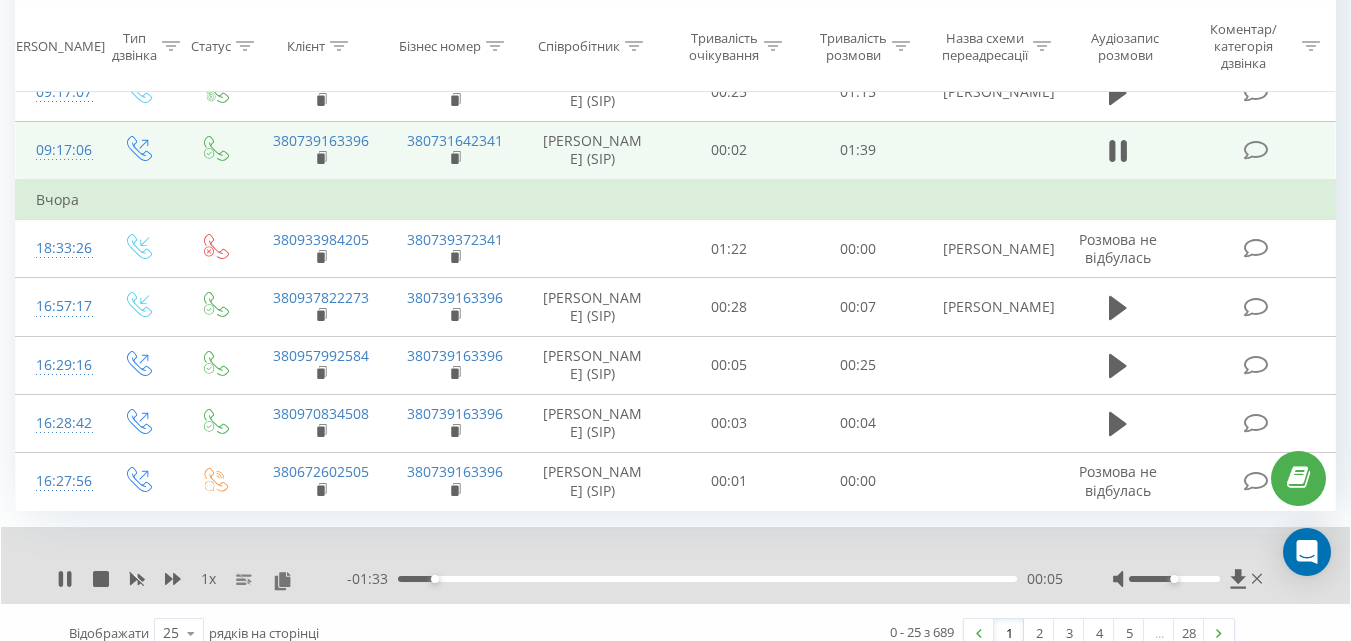 click on "00:05" at bounding box center (707, 579) 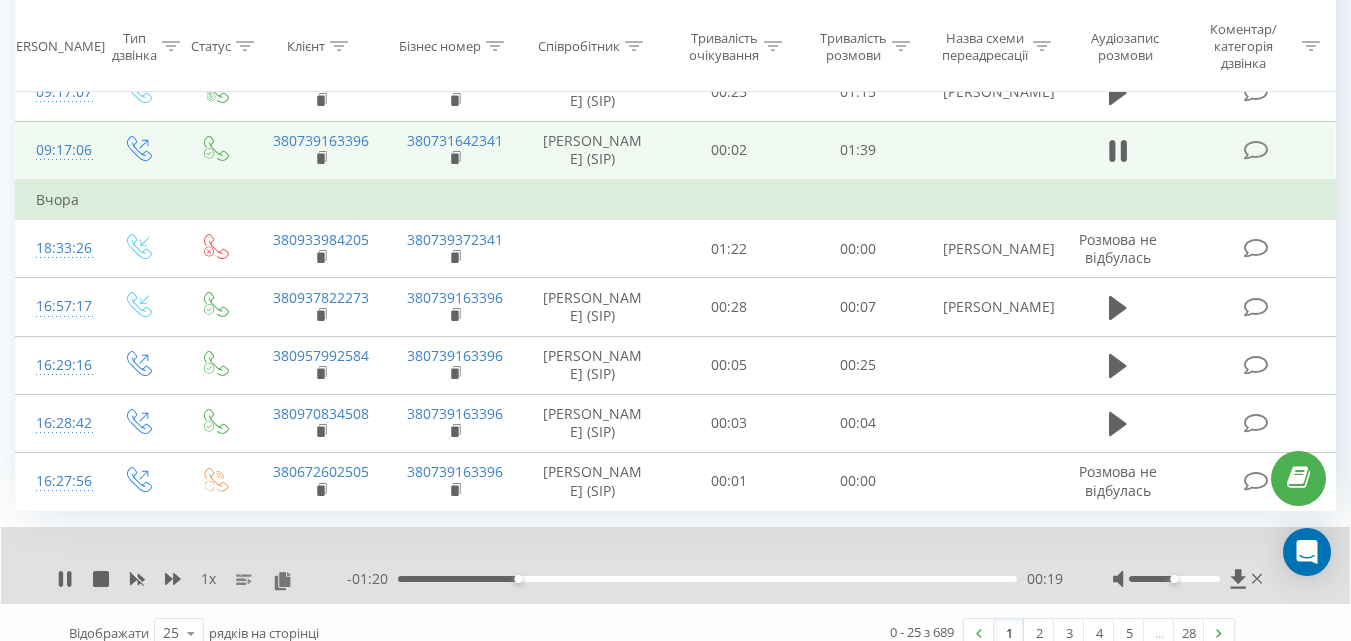 click on "00:19" at bounding box center [707, 579] 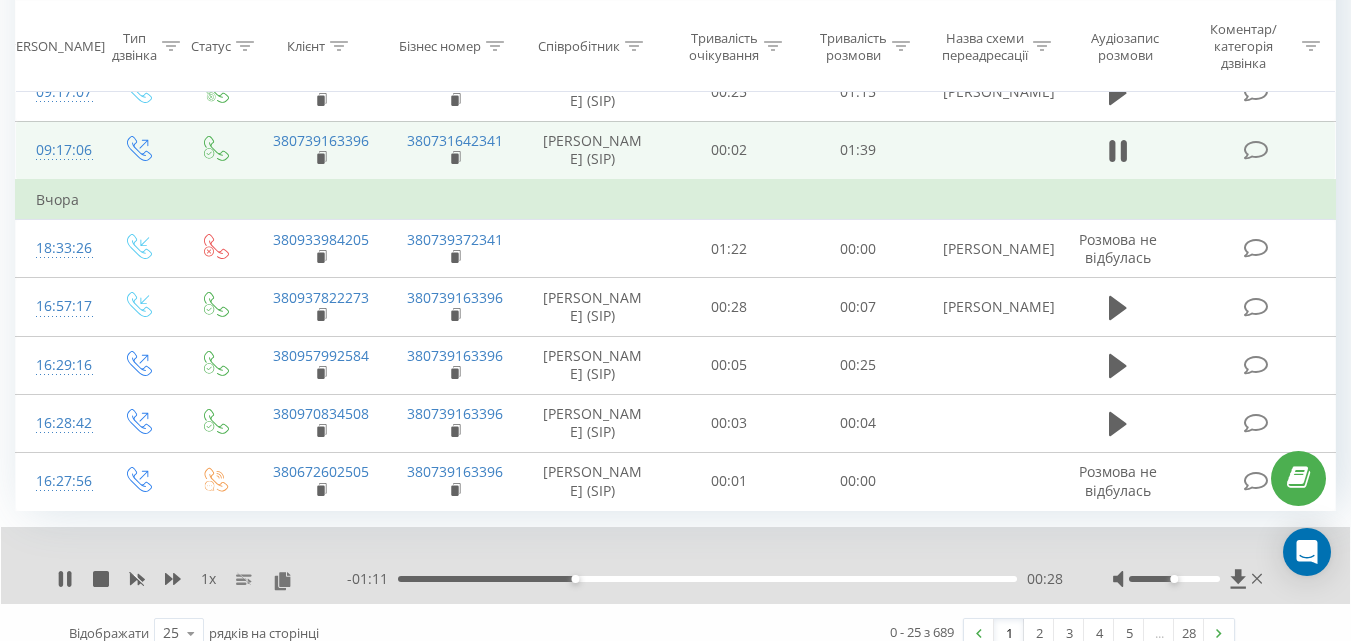 click on "00:28" at bounding box center (707, 579) 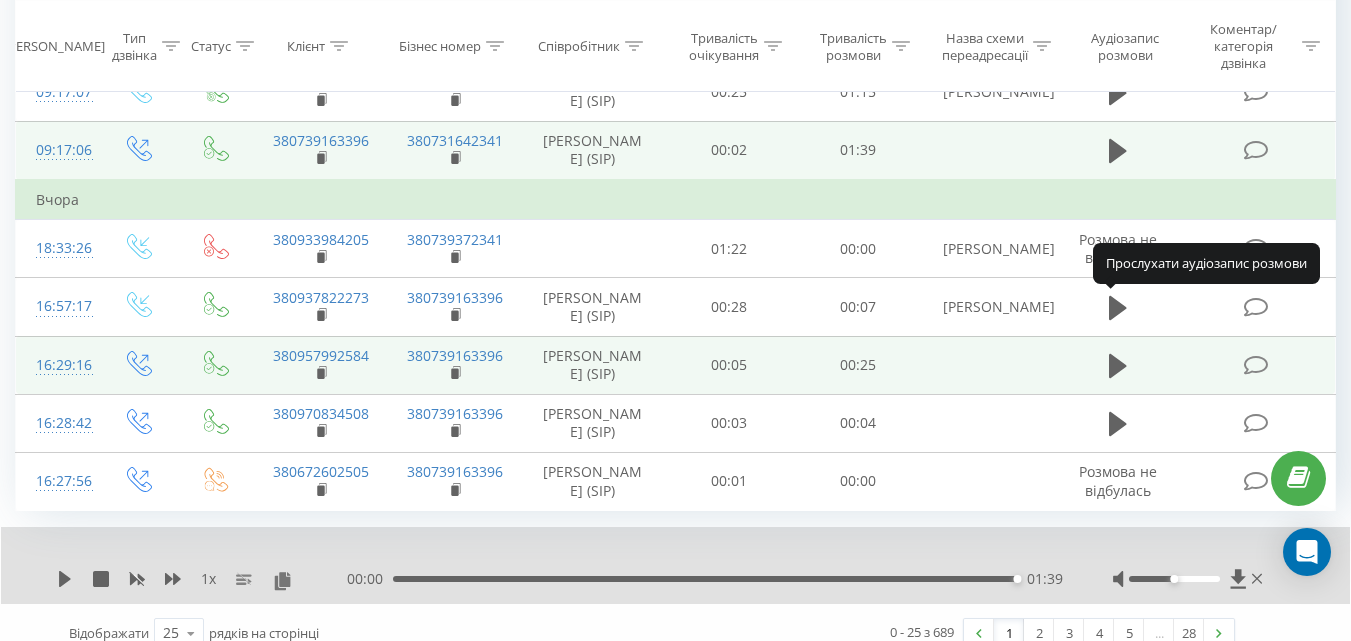 scroll, scrollTop: 1322, scrollLeft: 0, axis: vertical 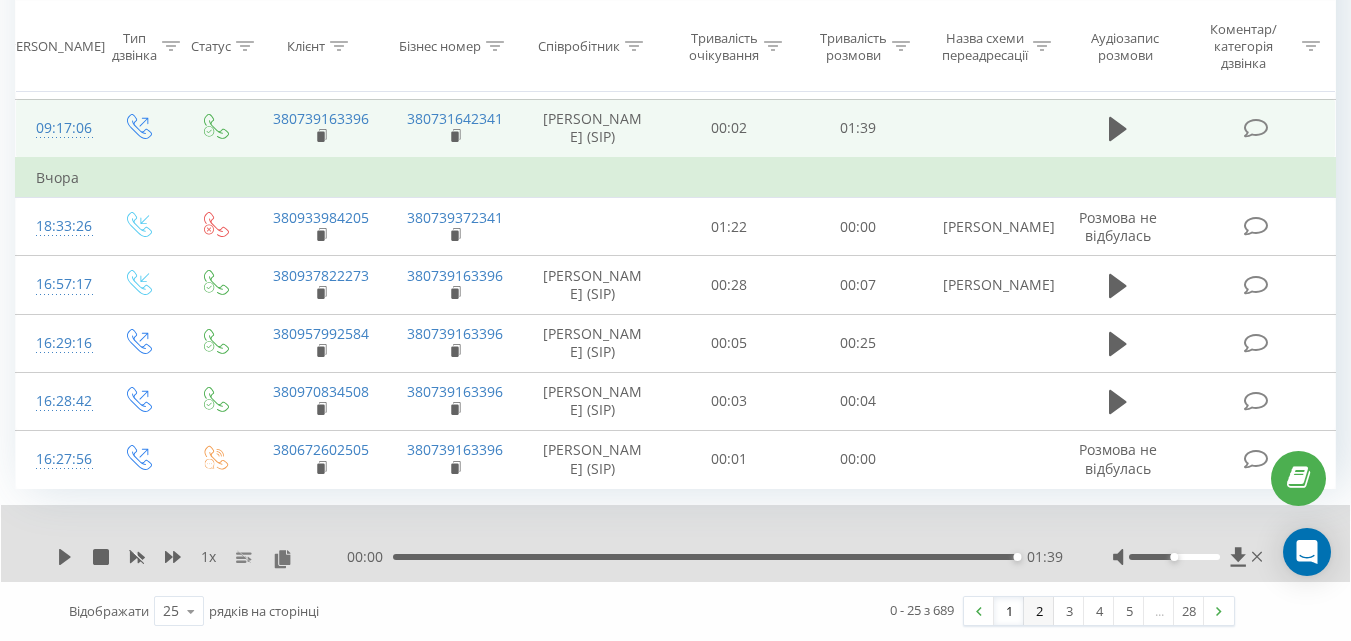 click on "2" at bounding box center [1039, 611] 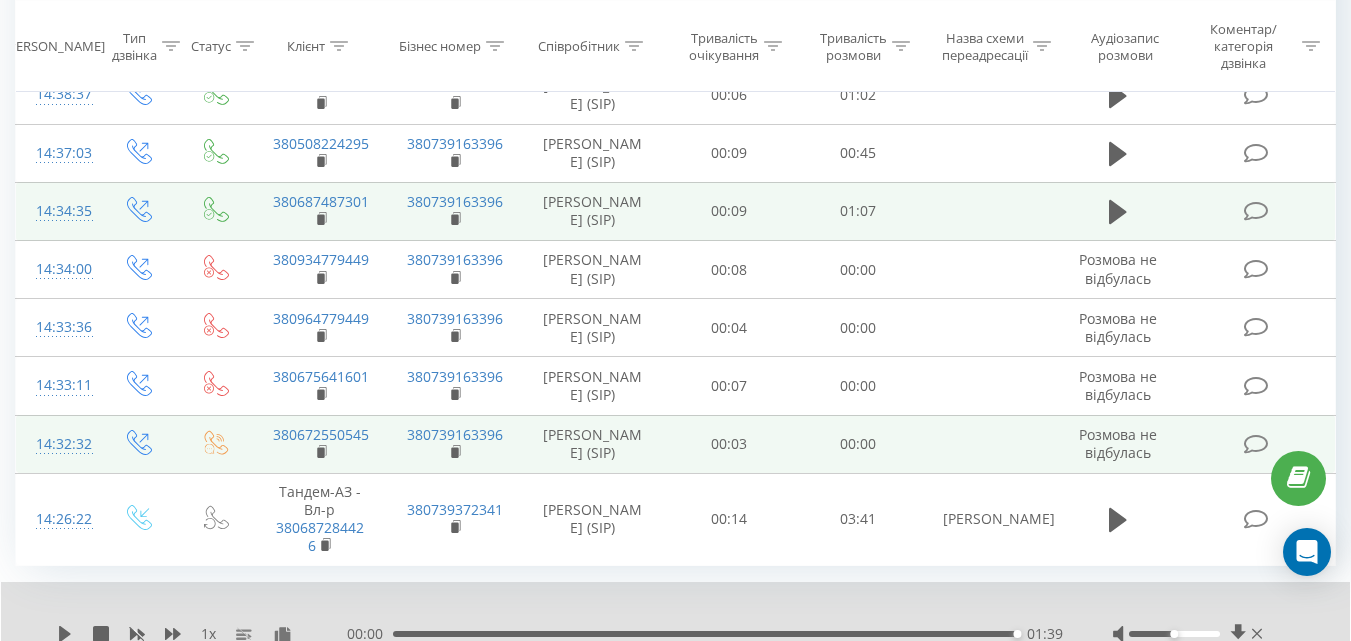 scroll, scrollTop: 1316, scrollLeft: 0, axis: vertical 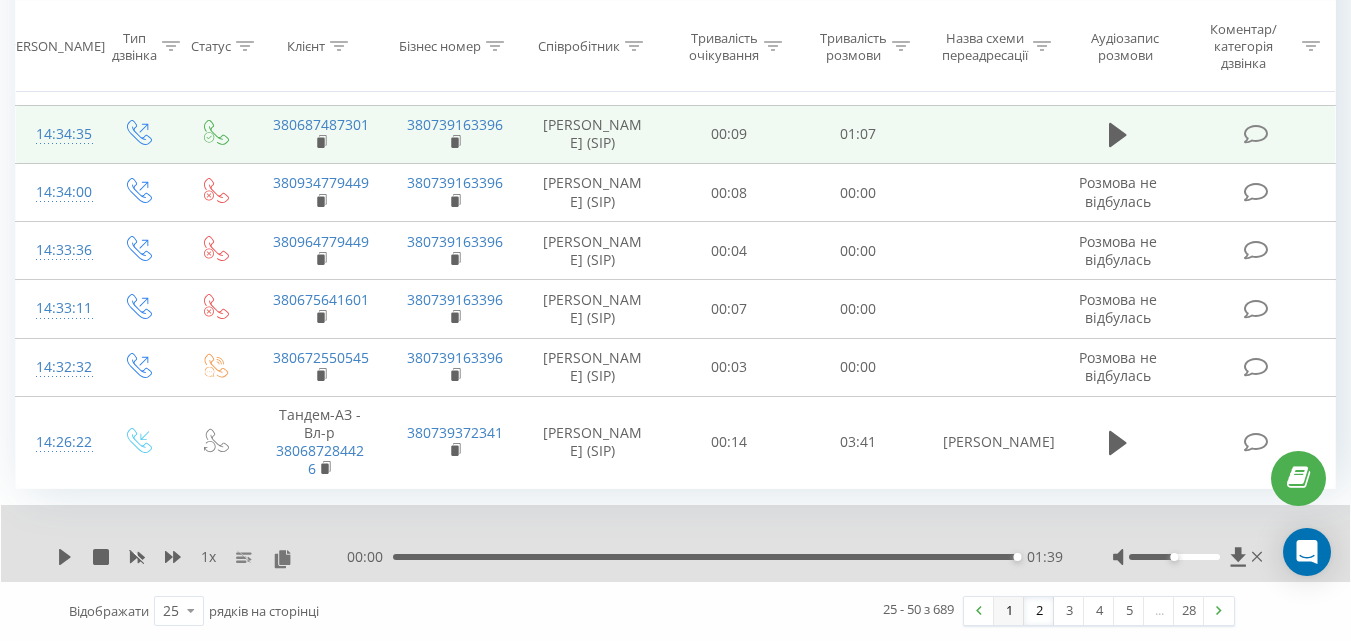click on "1" at bounding box center [1009, 611] 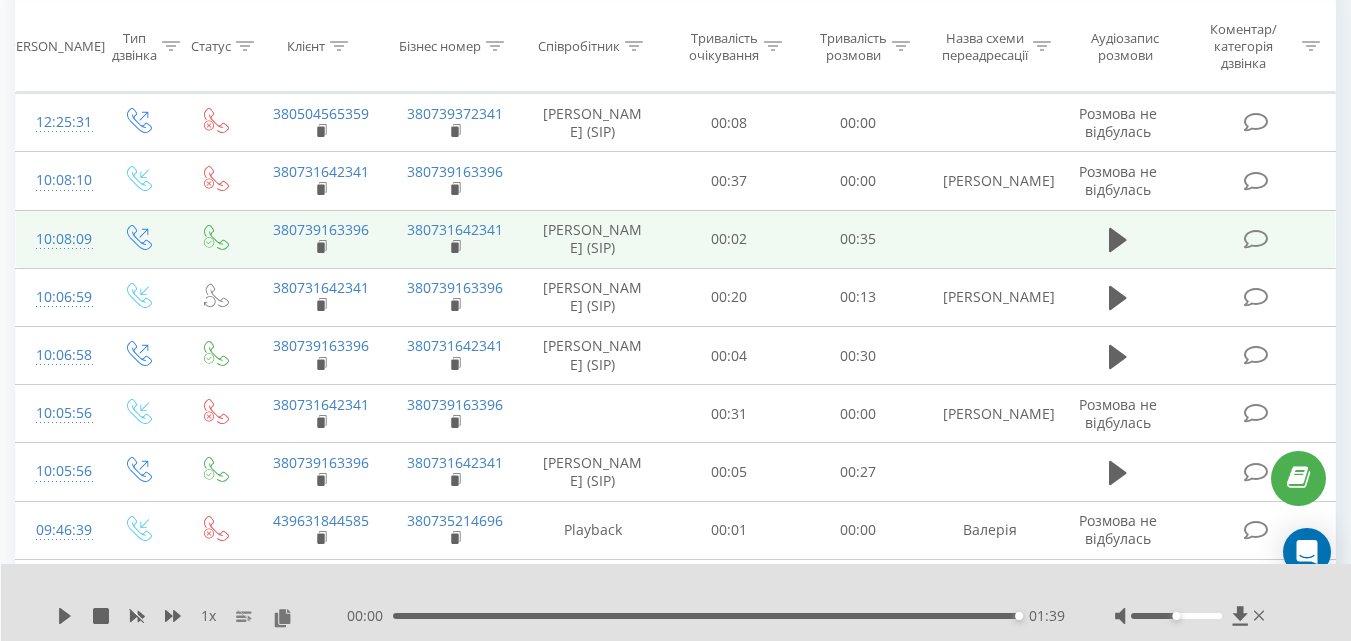 scroll, scrollTop: 0, scrollLeft: 0, axis: both 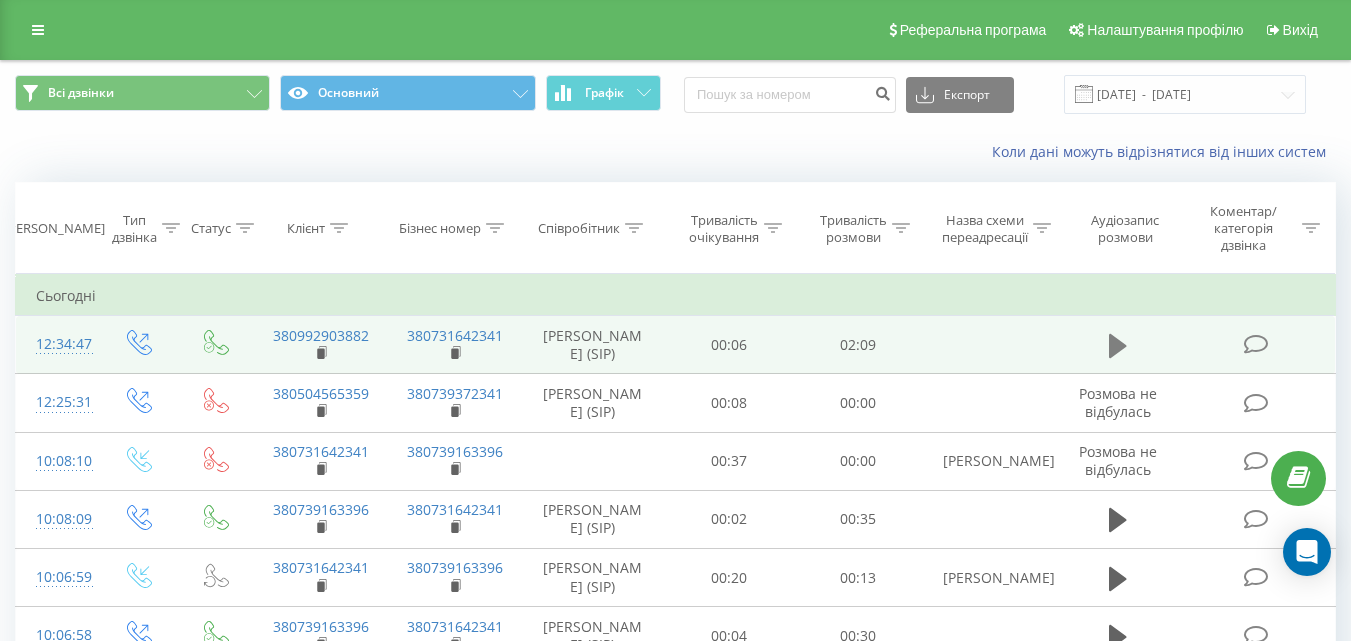 click 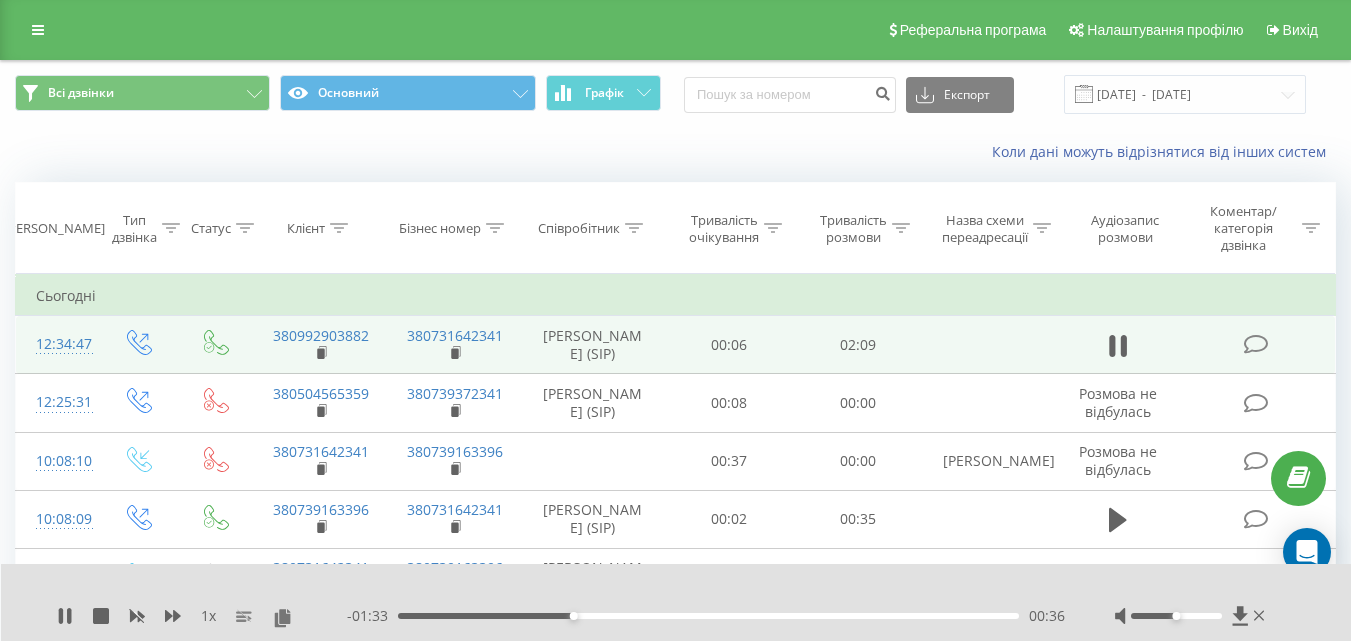 click on "00:36" at bounding box center [708, 616] 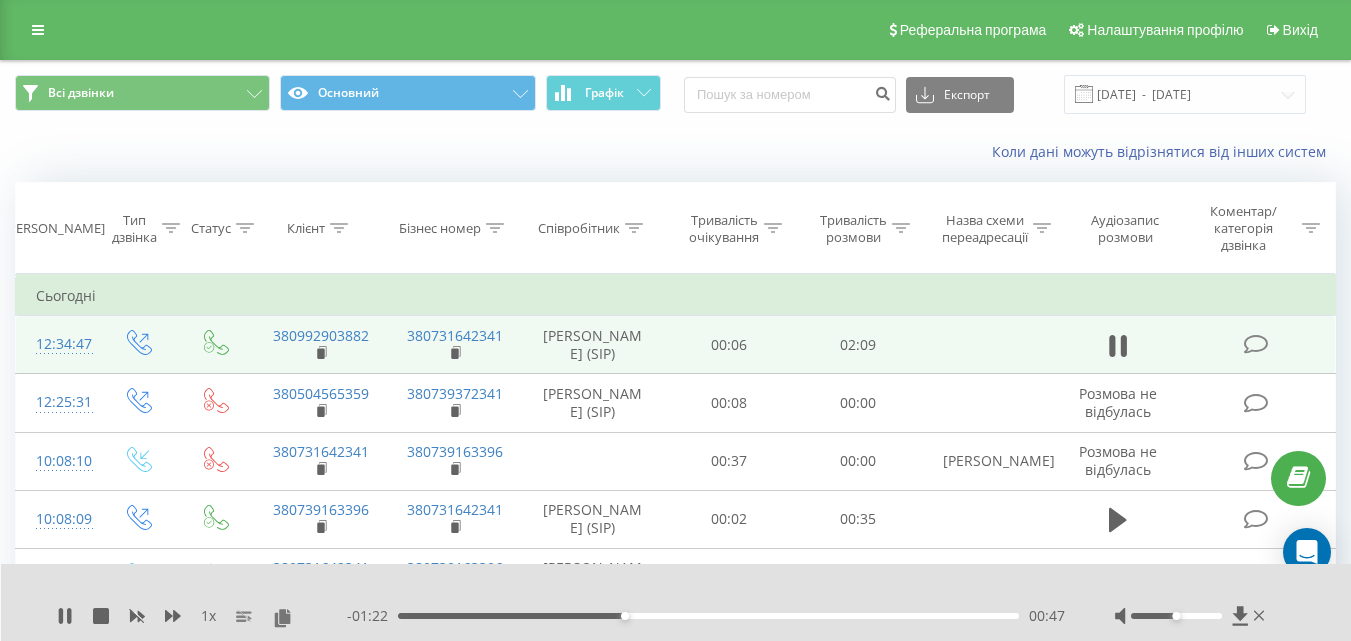 click on "00:47" at bounding box center [708, 616] 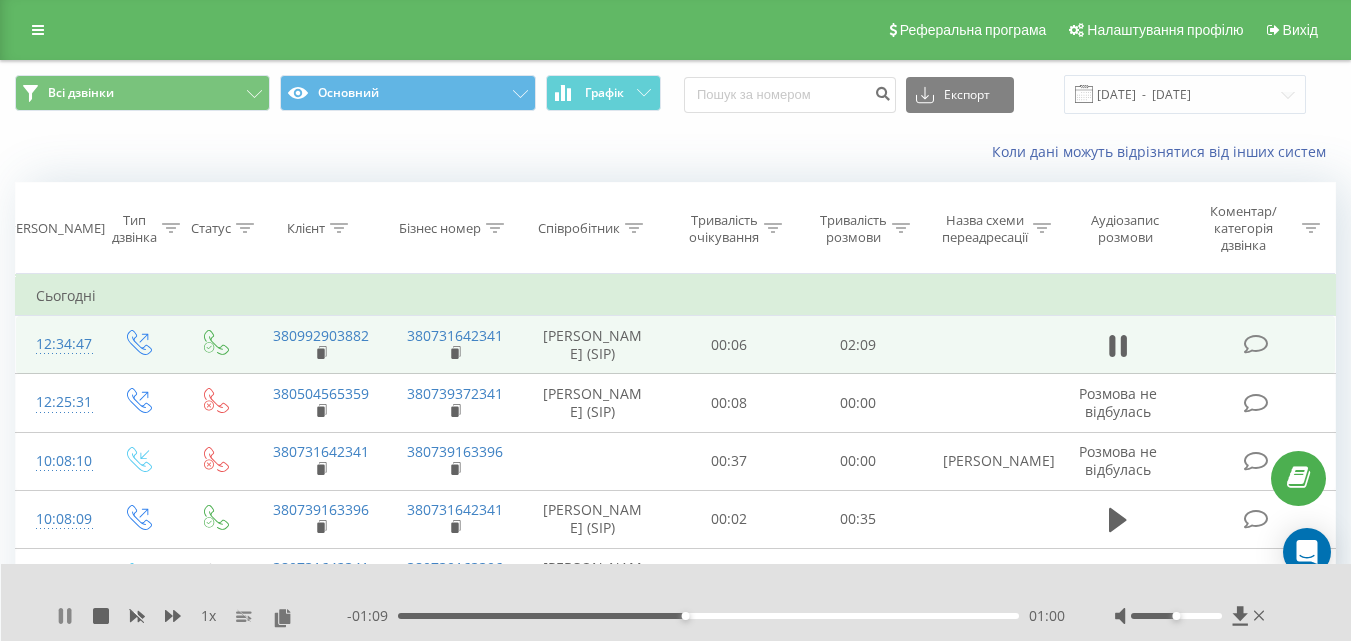 click 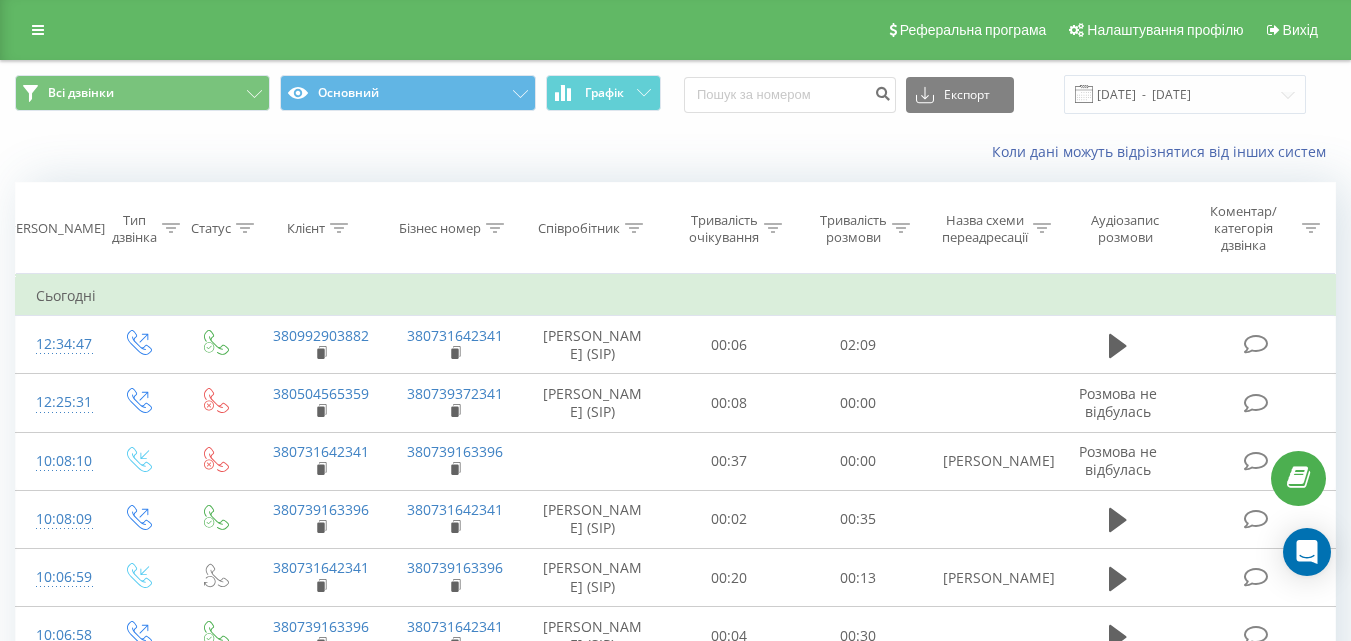 scroll, scrollTop: 0, scrollLeft: 0, axis: both 